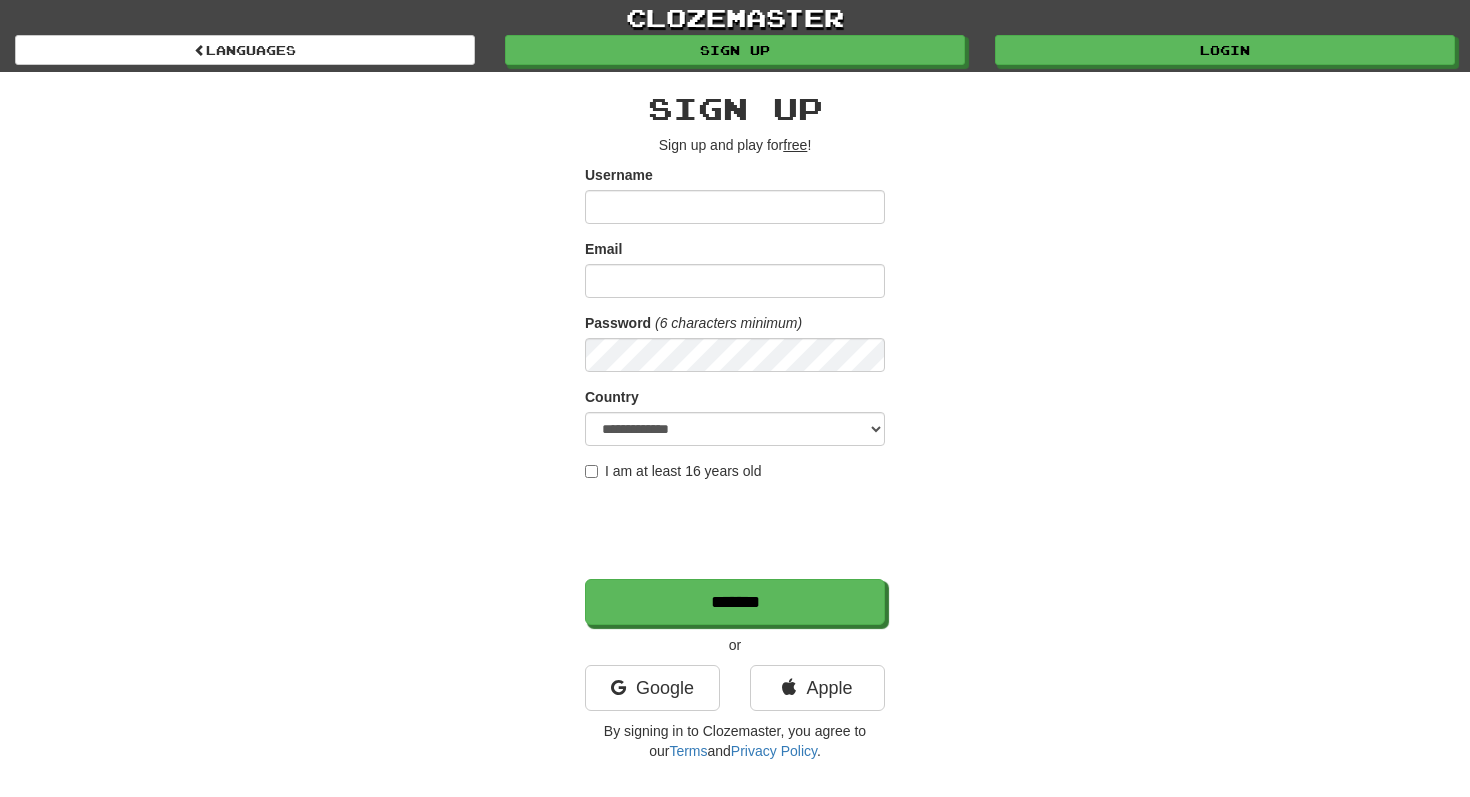 scroll, scrollTop: 0, scrollLeft: 0, axis: both 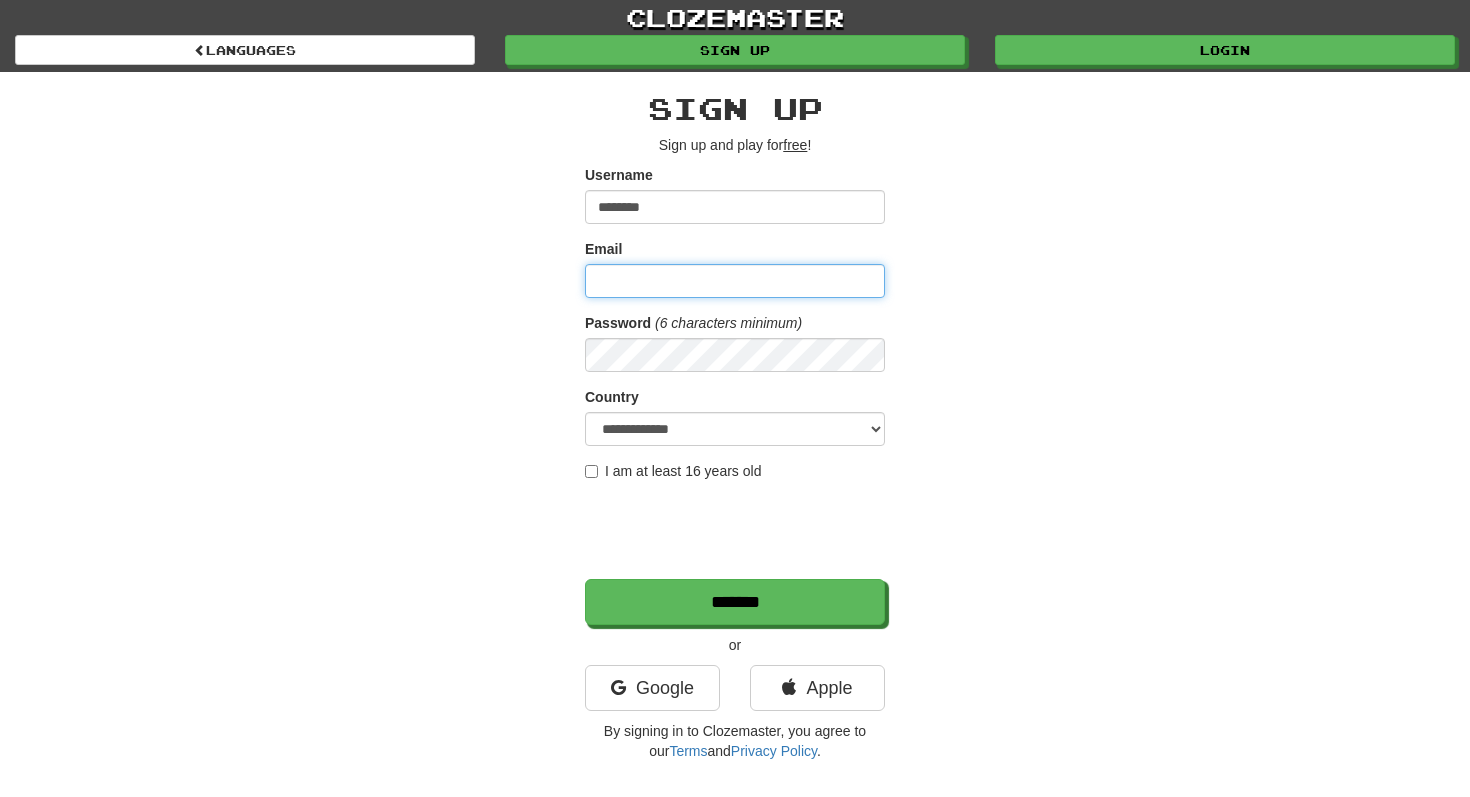 click on "Email" at bounding box center (735, 281) 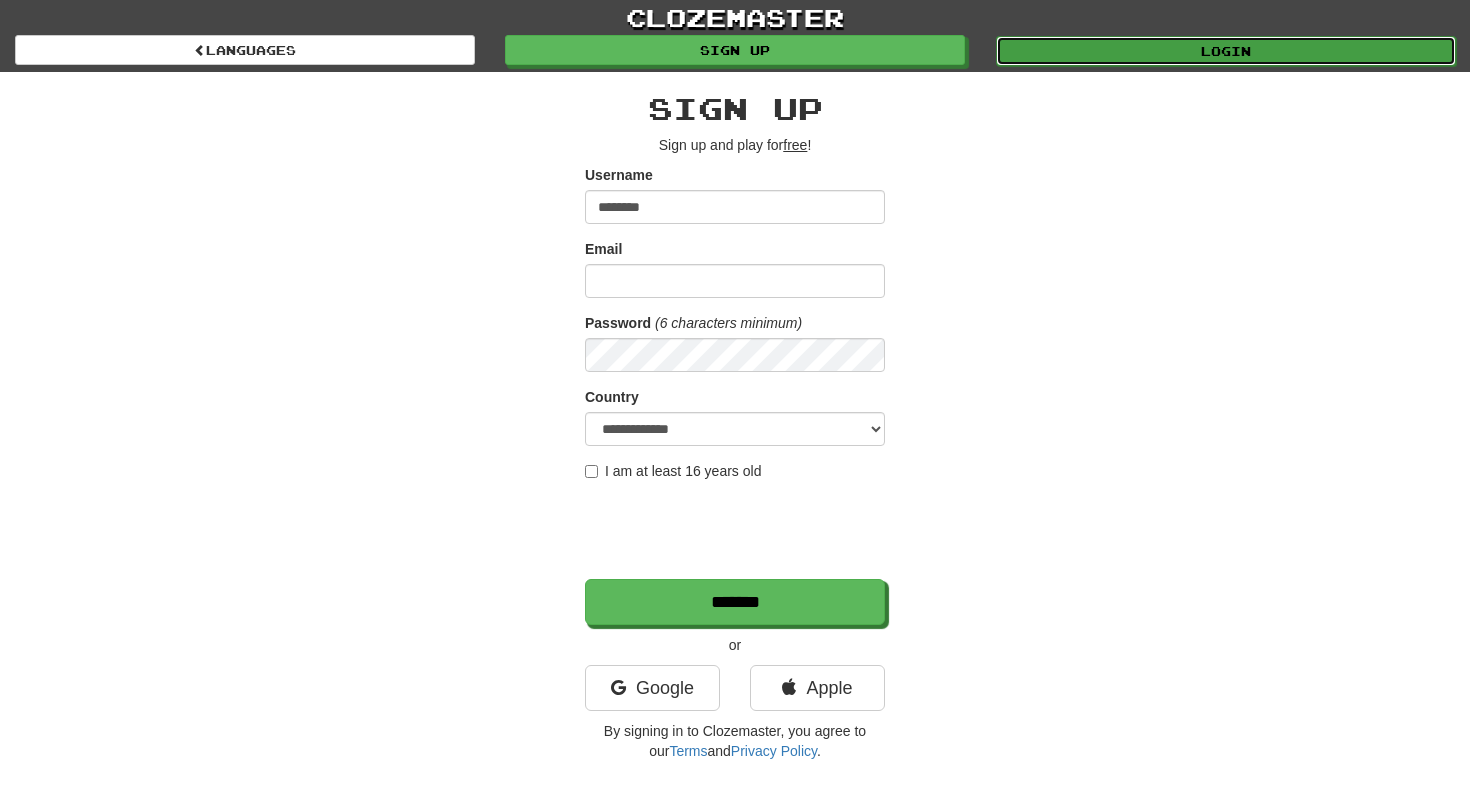 click on "Login" at bounding box center (1226, 51) 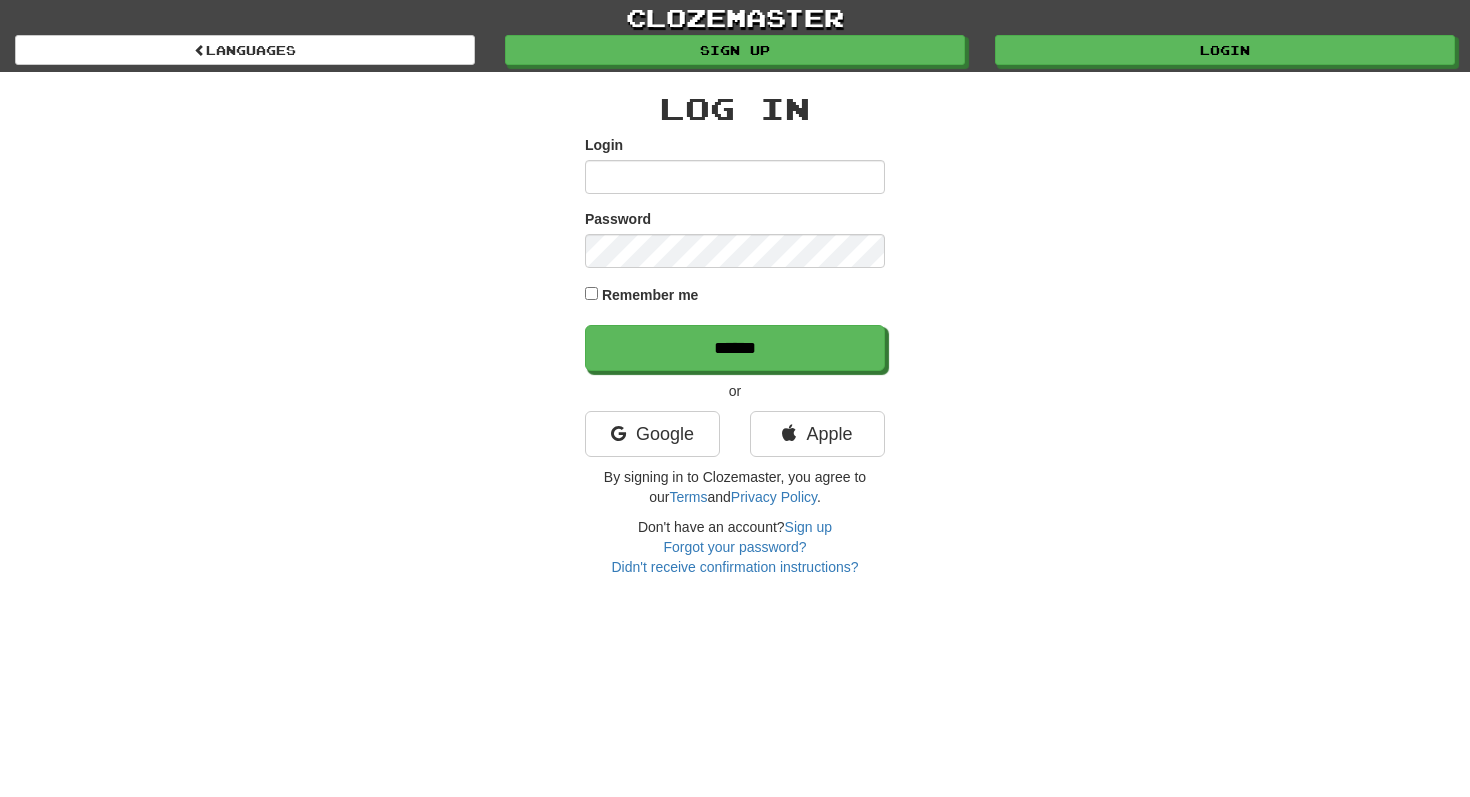 scroll, scrollTop: 0, scrollLeft: 0, axis: both 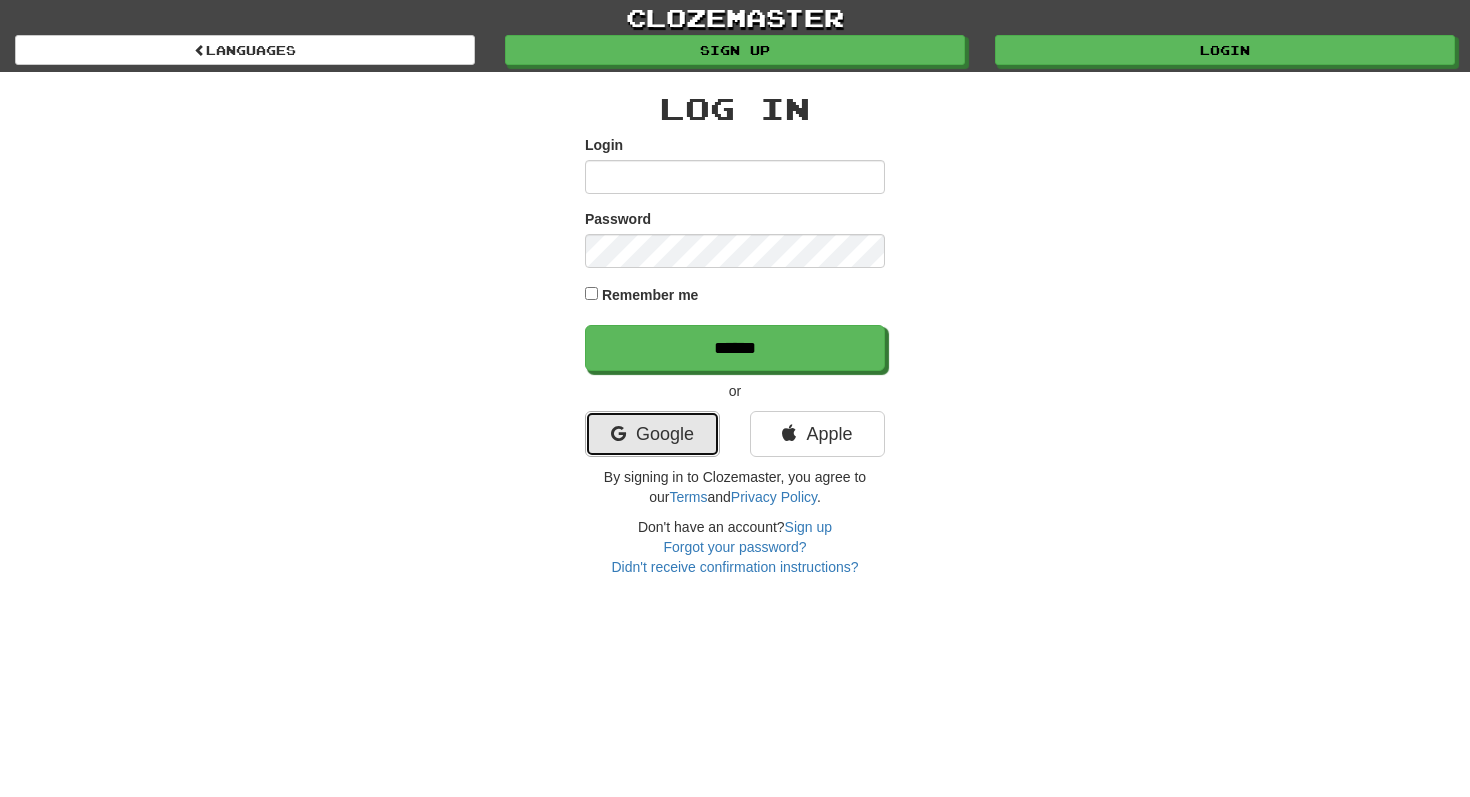 click on "Google" at bounding box center (652, 434) 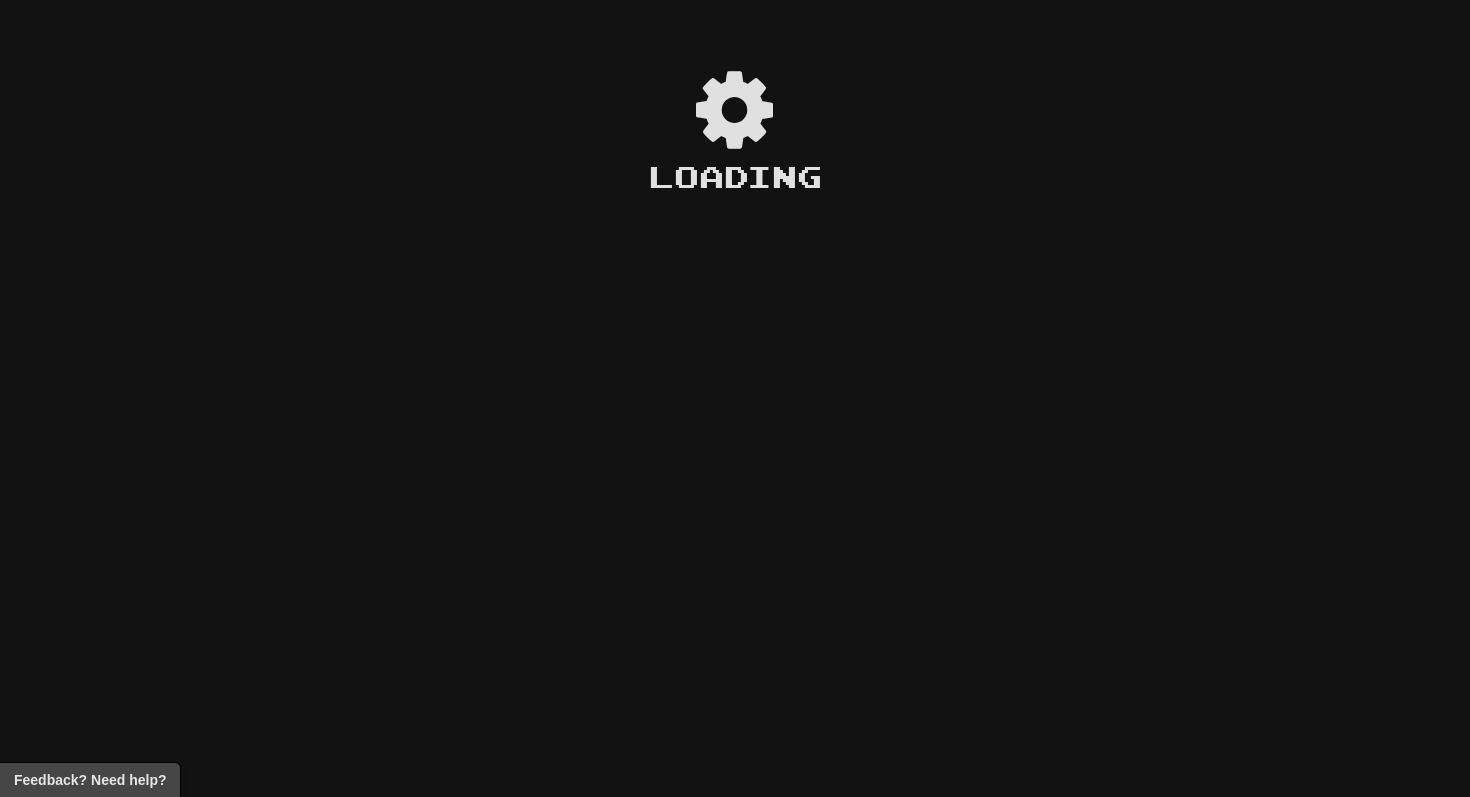 scroll, scrollTop: 0, scrollLeft: 0, axis: both 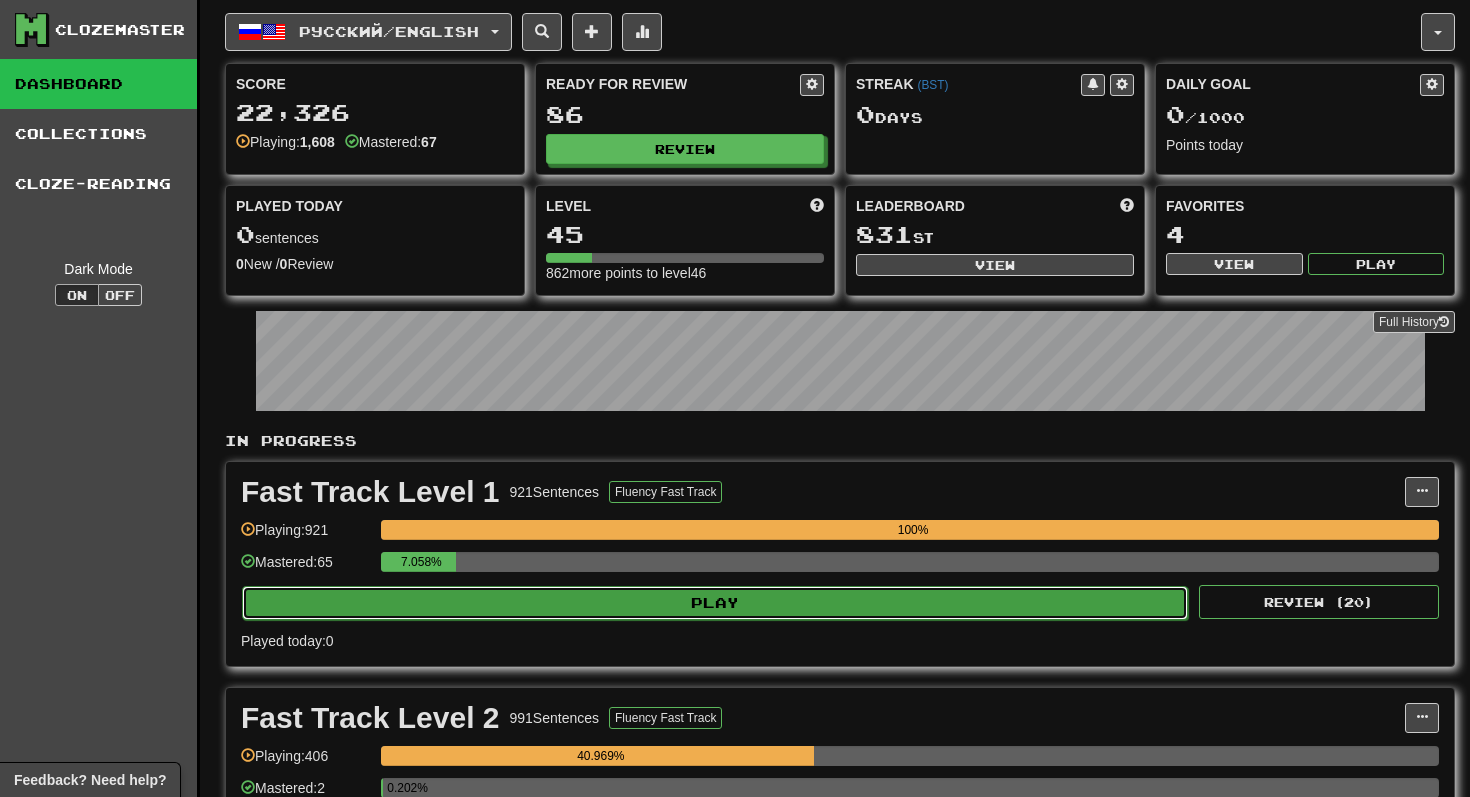 click on "Play" at bounding box center [715, 603] 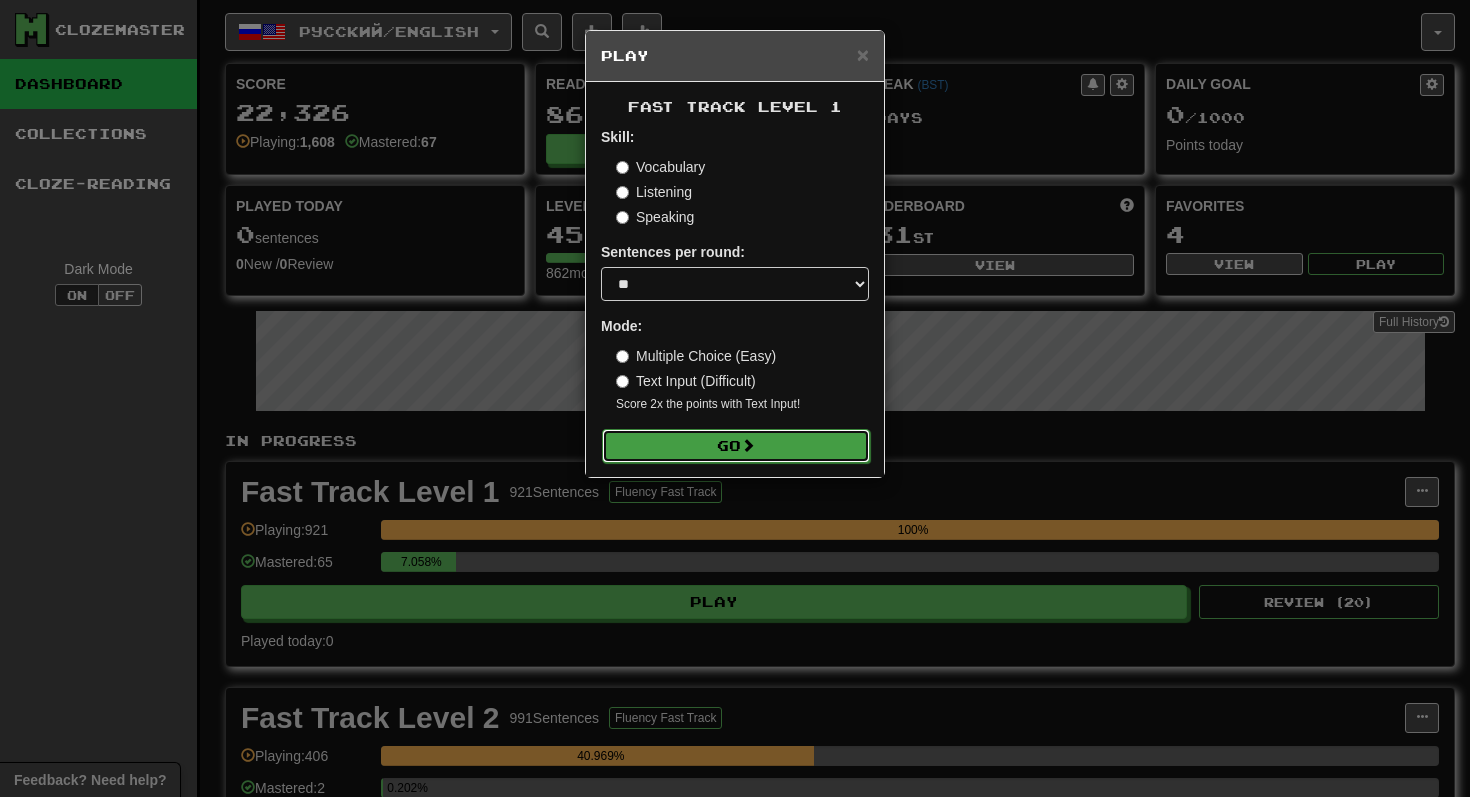 click on "Go" at bounding box center [736, 446] 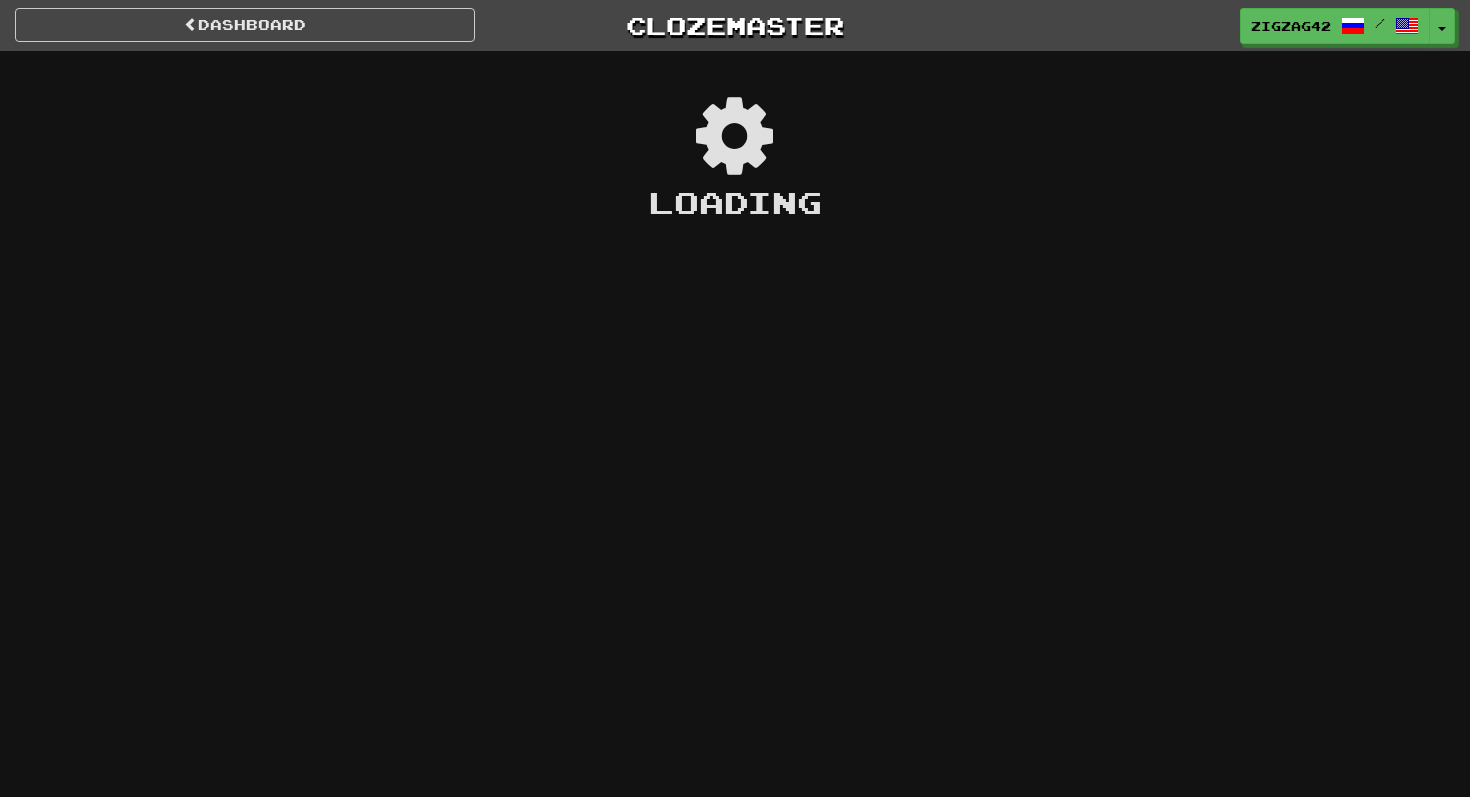 scroll, scrollTop: 0, scrollLeft: 0, axis: both 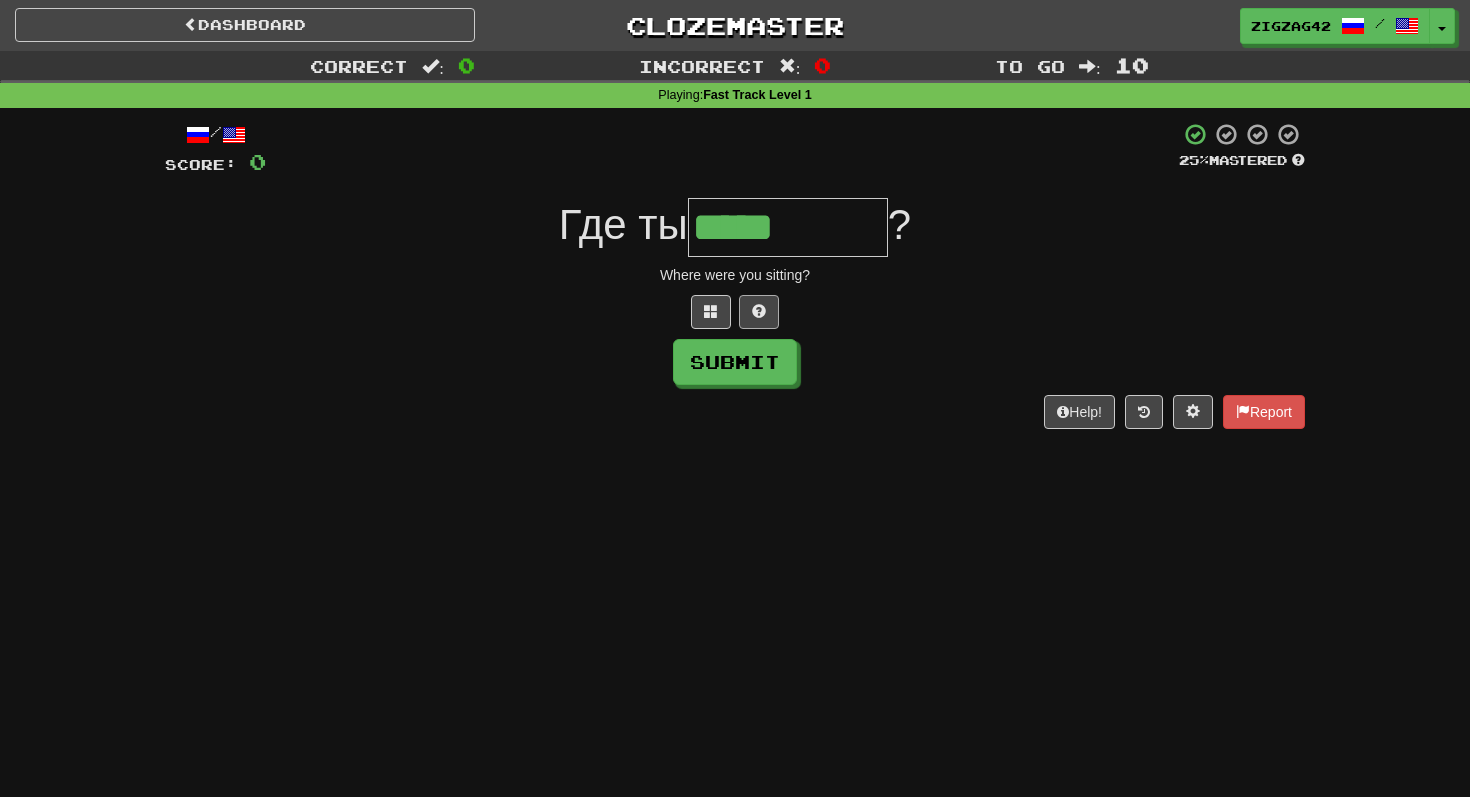 type on "*****" 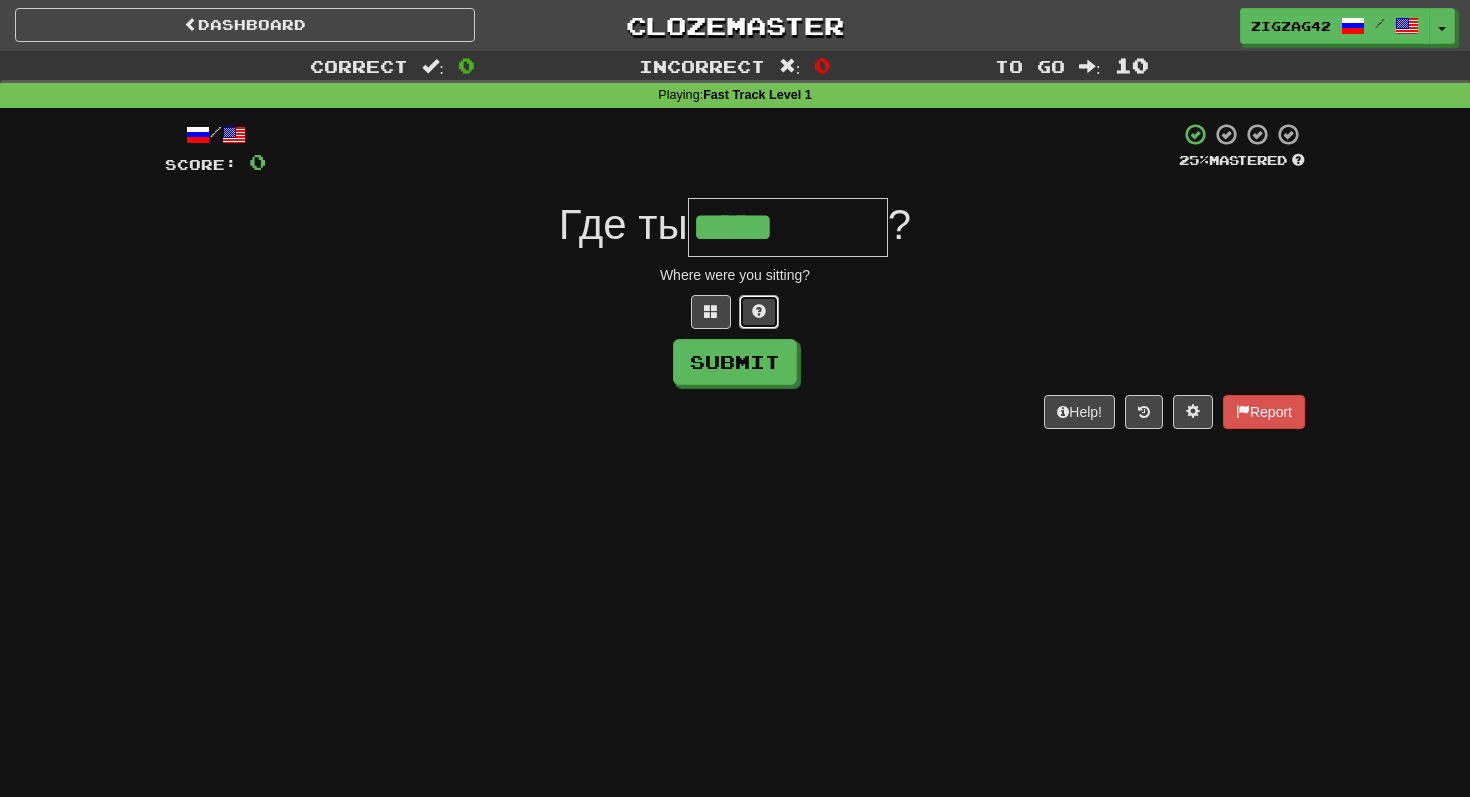 click at bounding box center (759, 311) 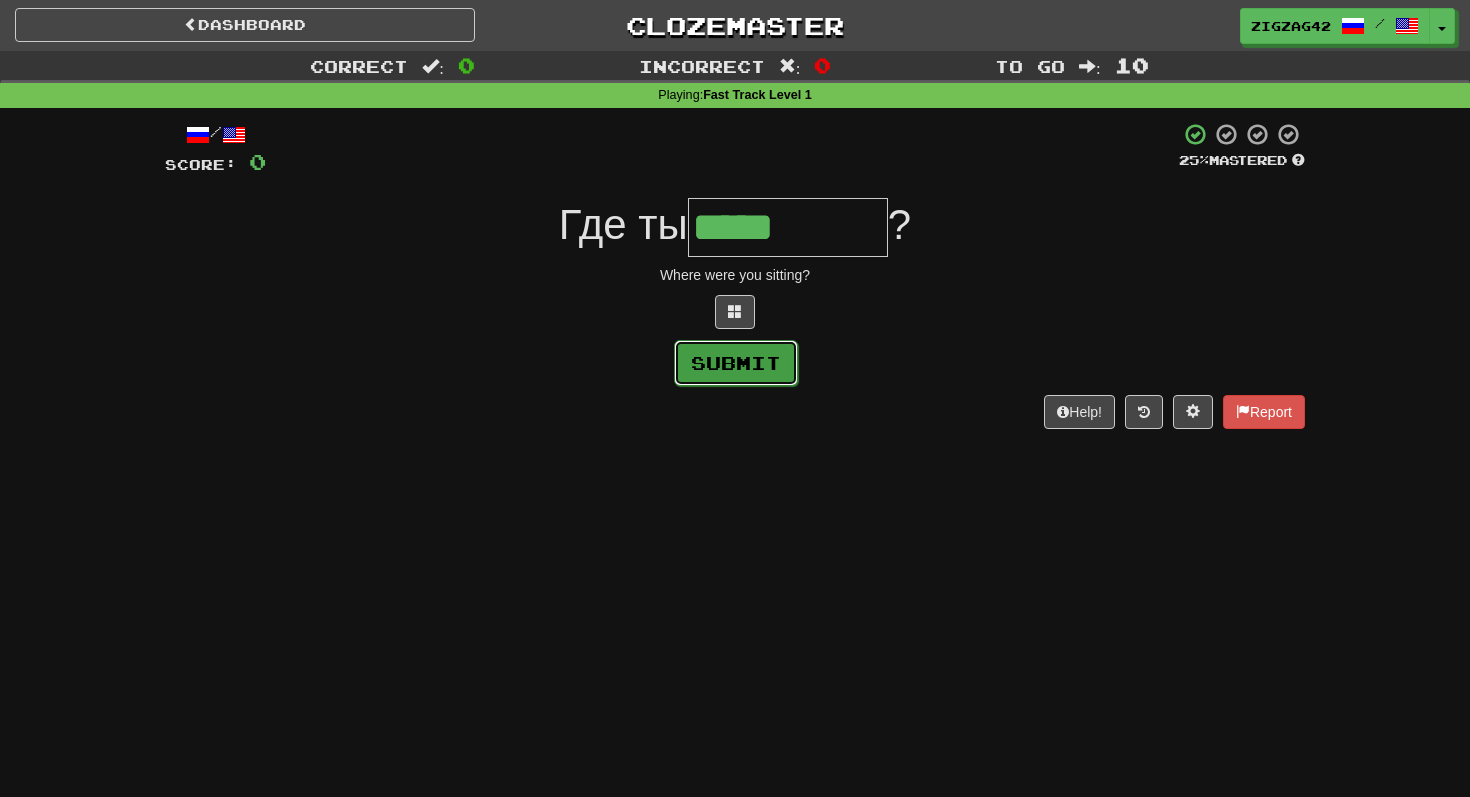 click on "Submit" at bounding box center (736, 363) 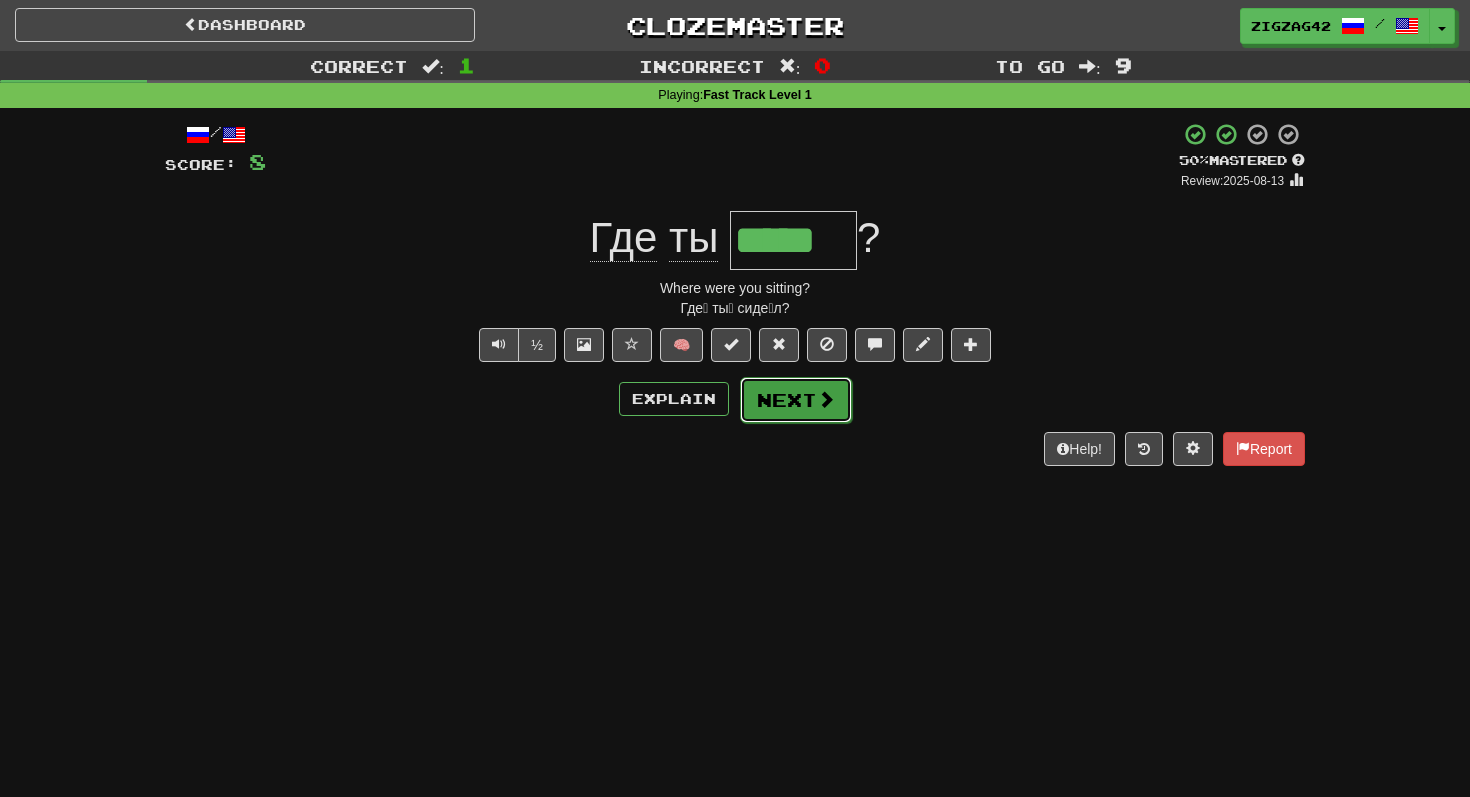 click at bounding box center (826, 399) 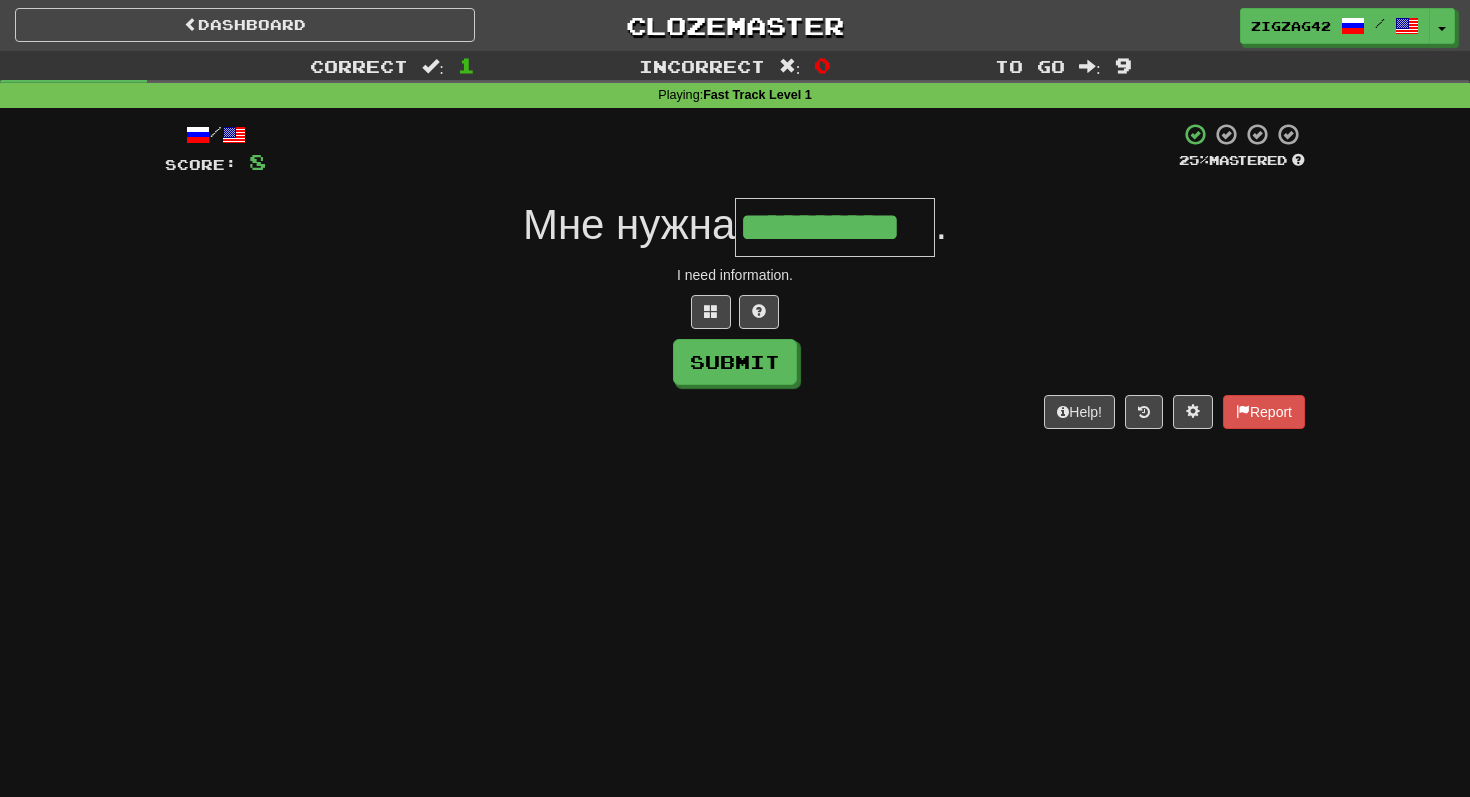 scroll, scrollTop: 0, scrollLeft: 59, axis: horizontal 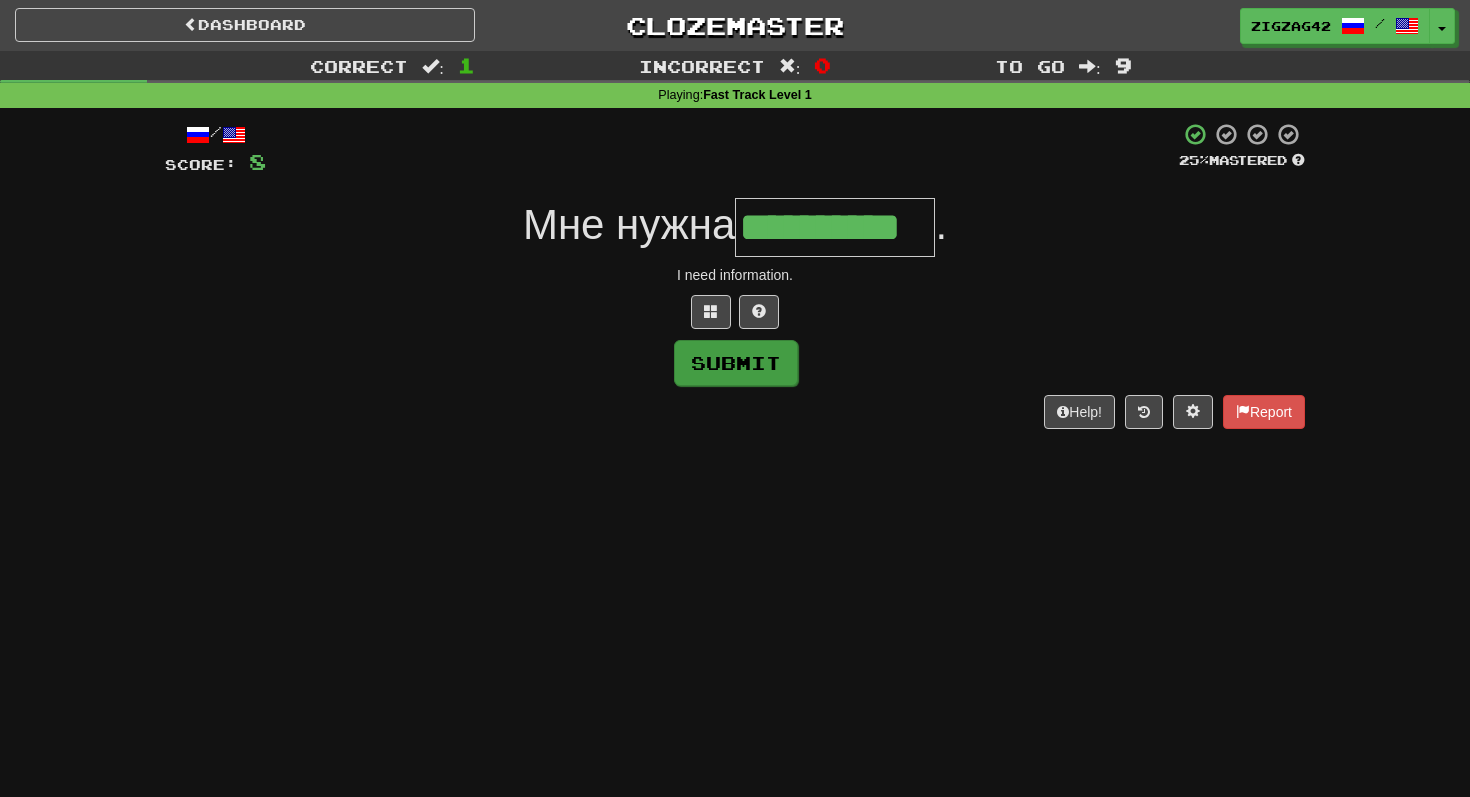 type on "**********" 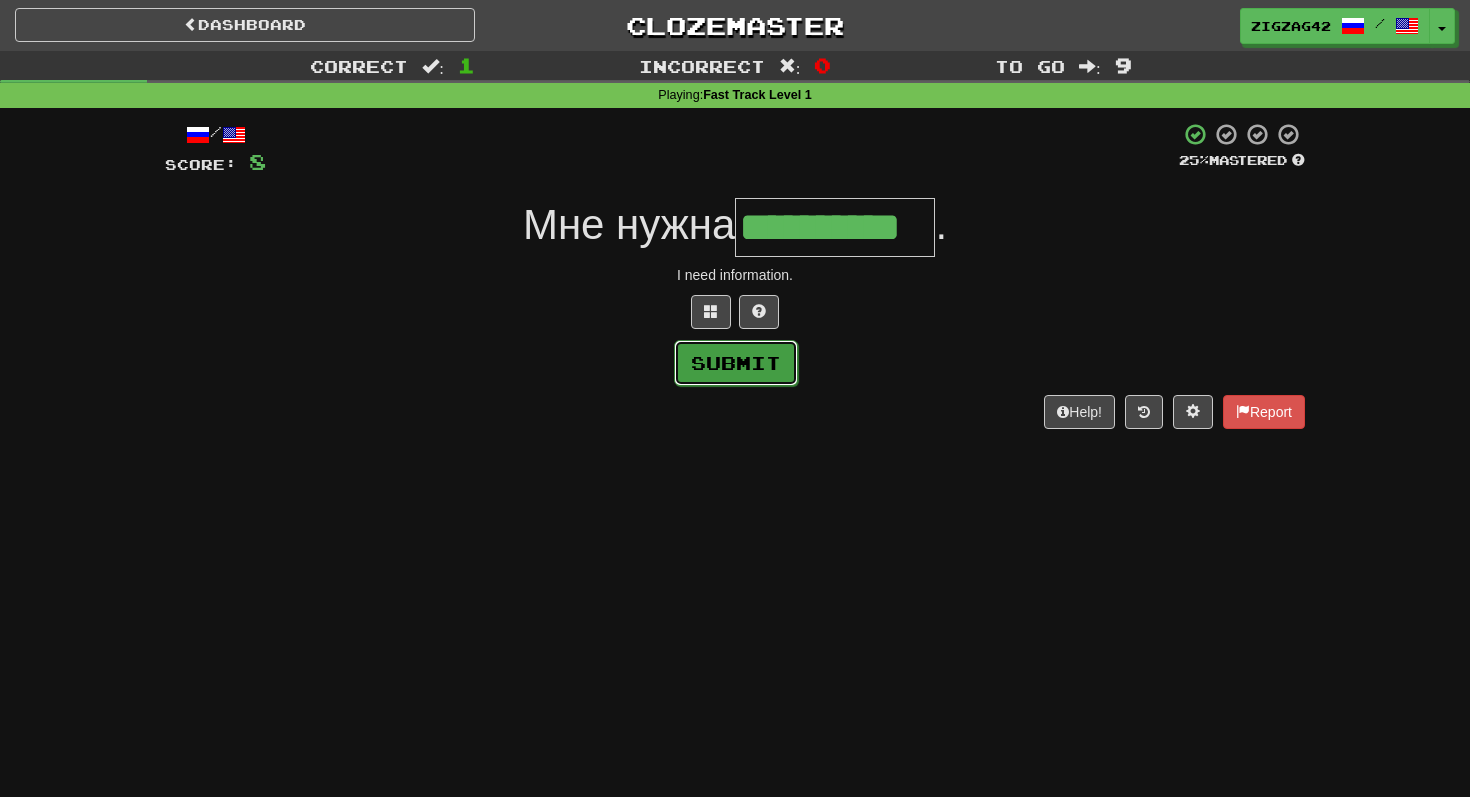 scroll, scrollTop: 0, scrollLeft: 0, axis: both 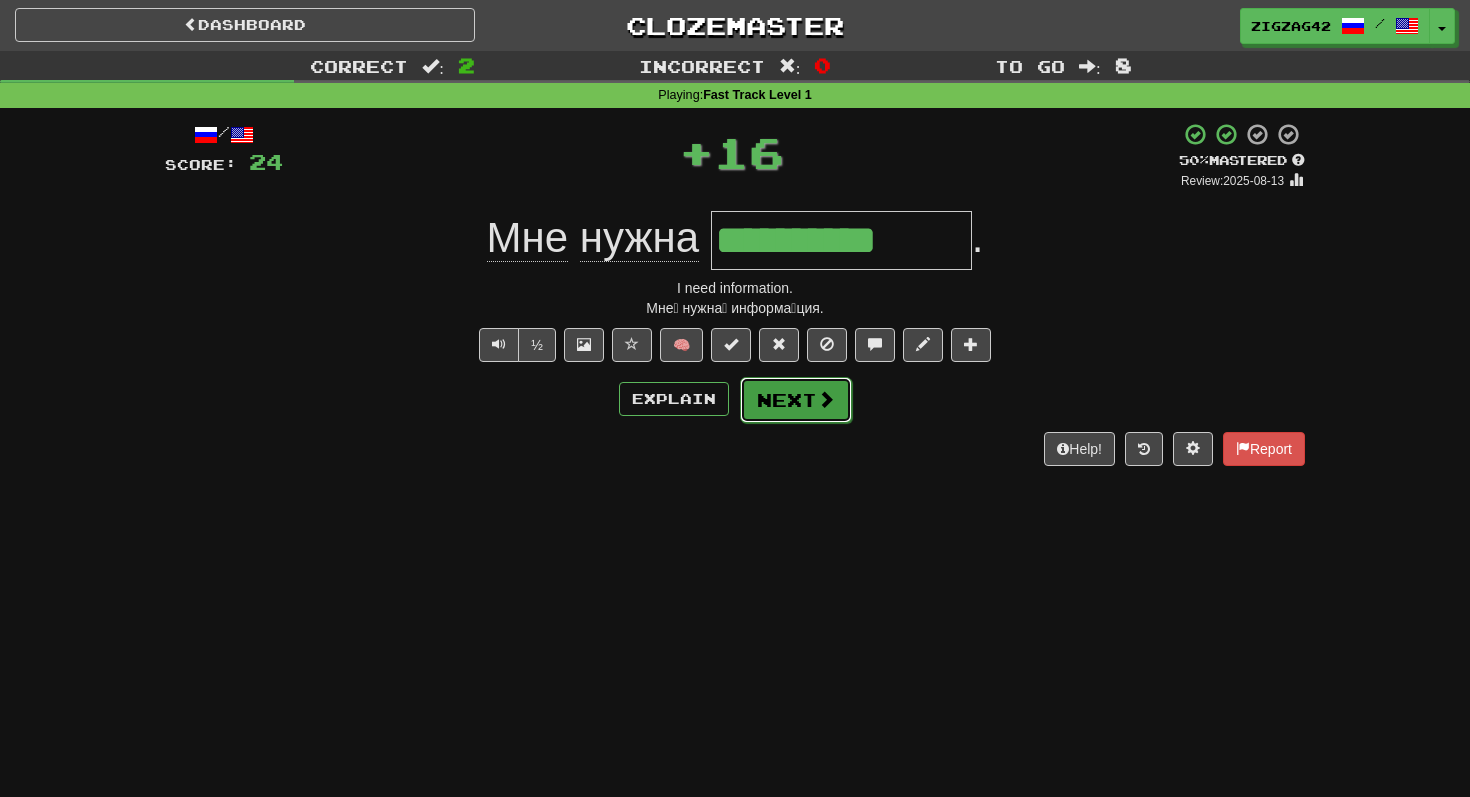 click on "Next" at bounding box center (796, 400) 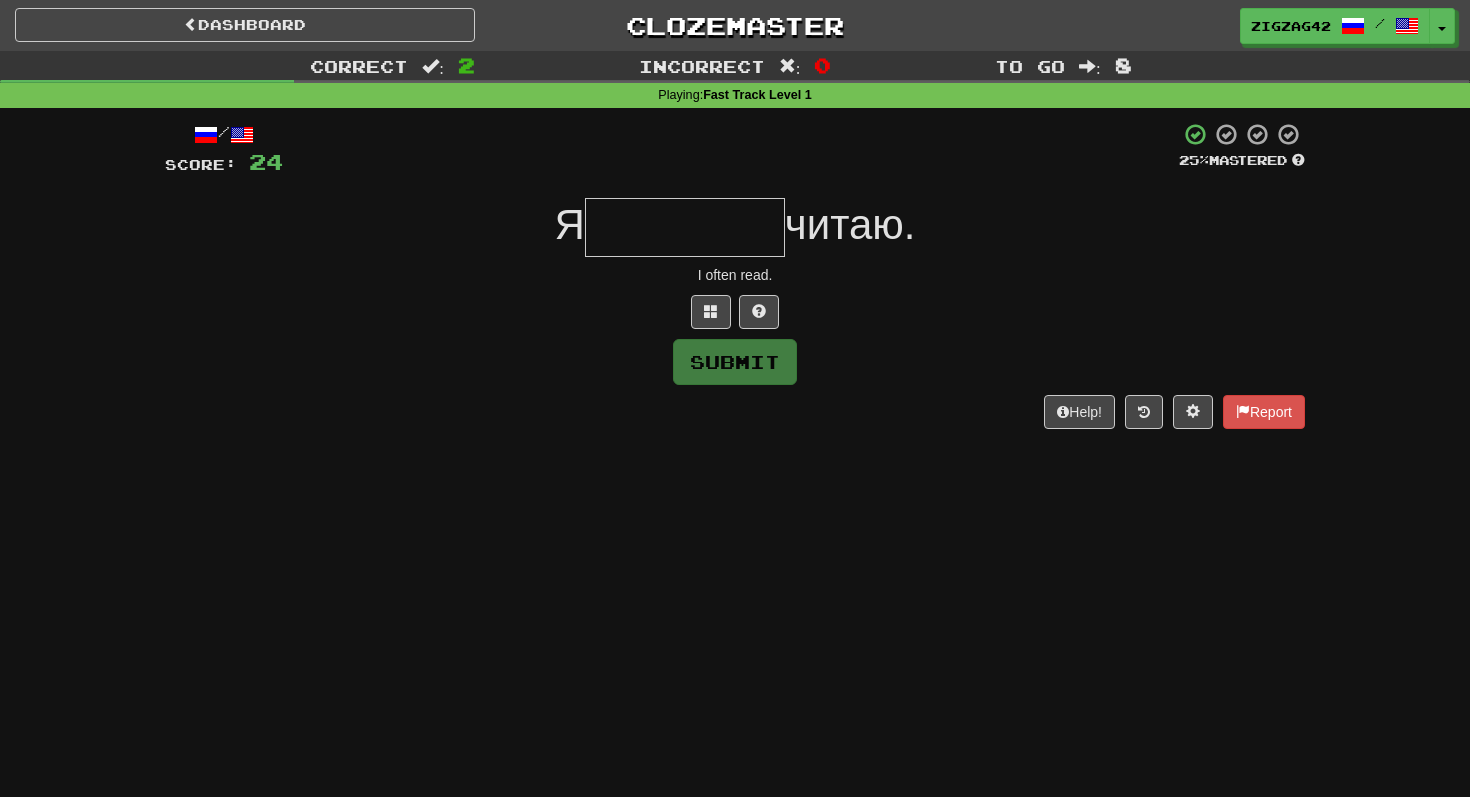 type on "*" 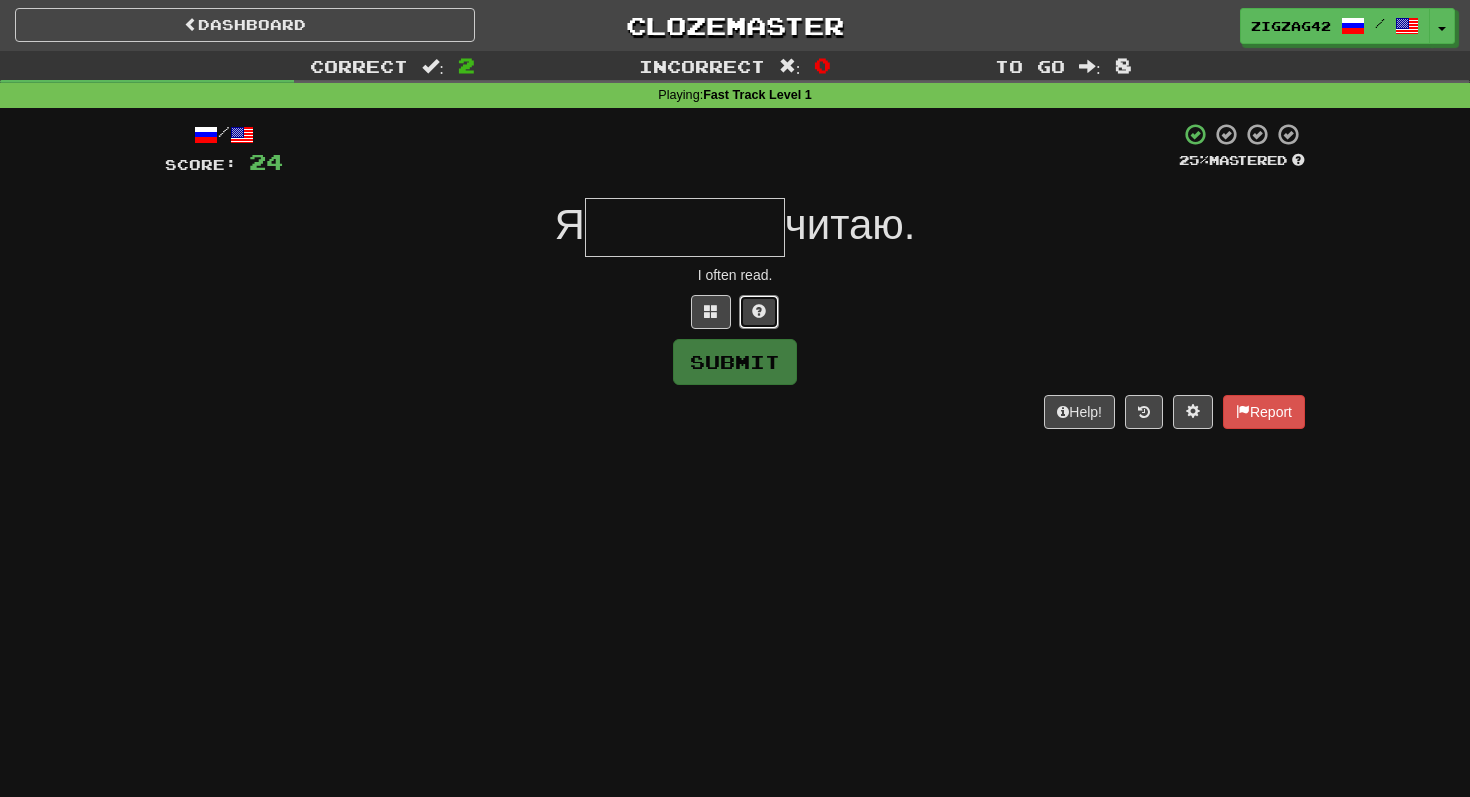 click at bounding box center (759, 312) 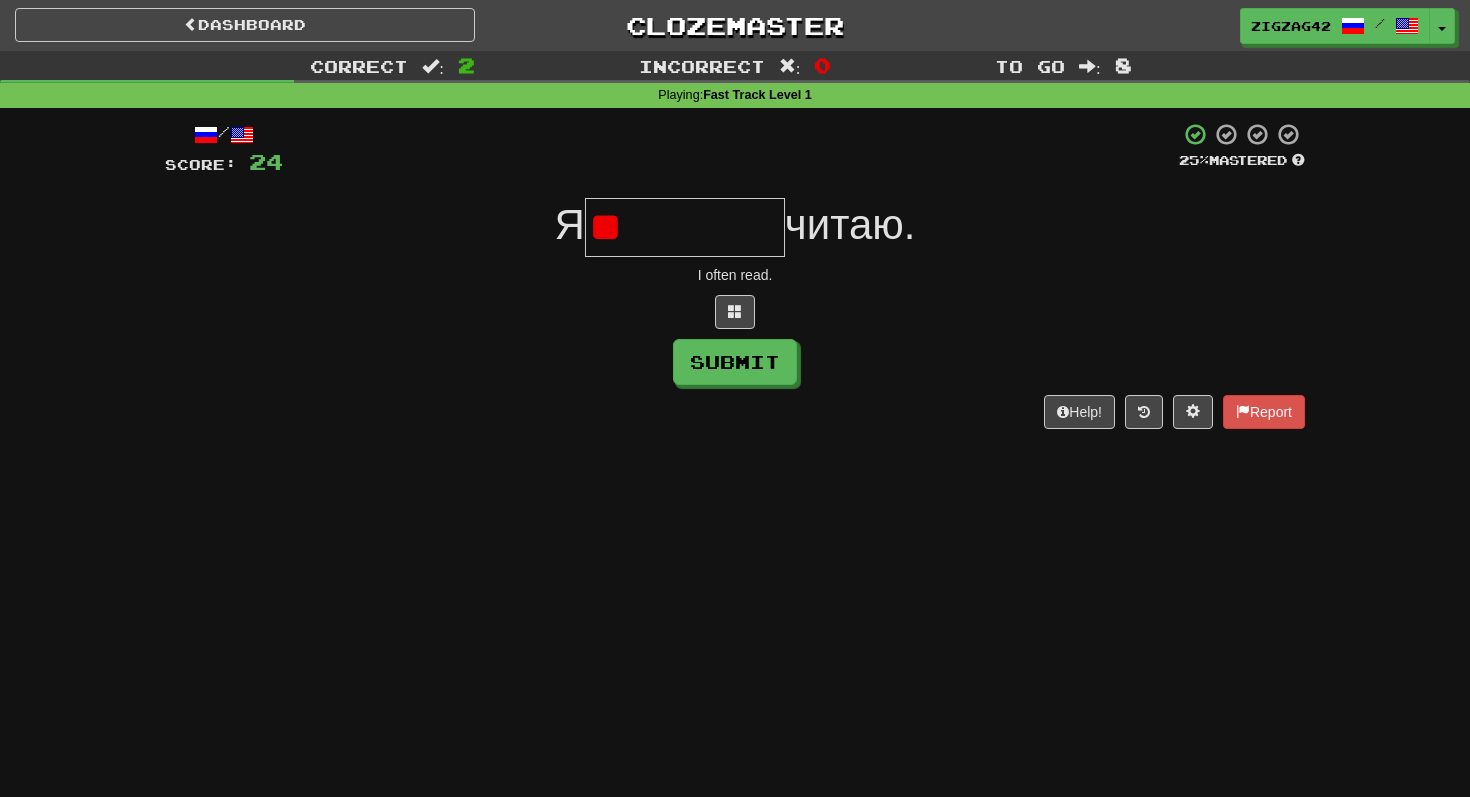 click on "/  Score:   24 25 %  Mastered Я  **  читаю. I often read. Submit  Help!  Report" at bounding box center (735, 275) 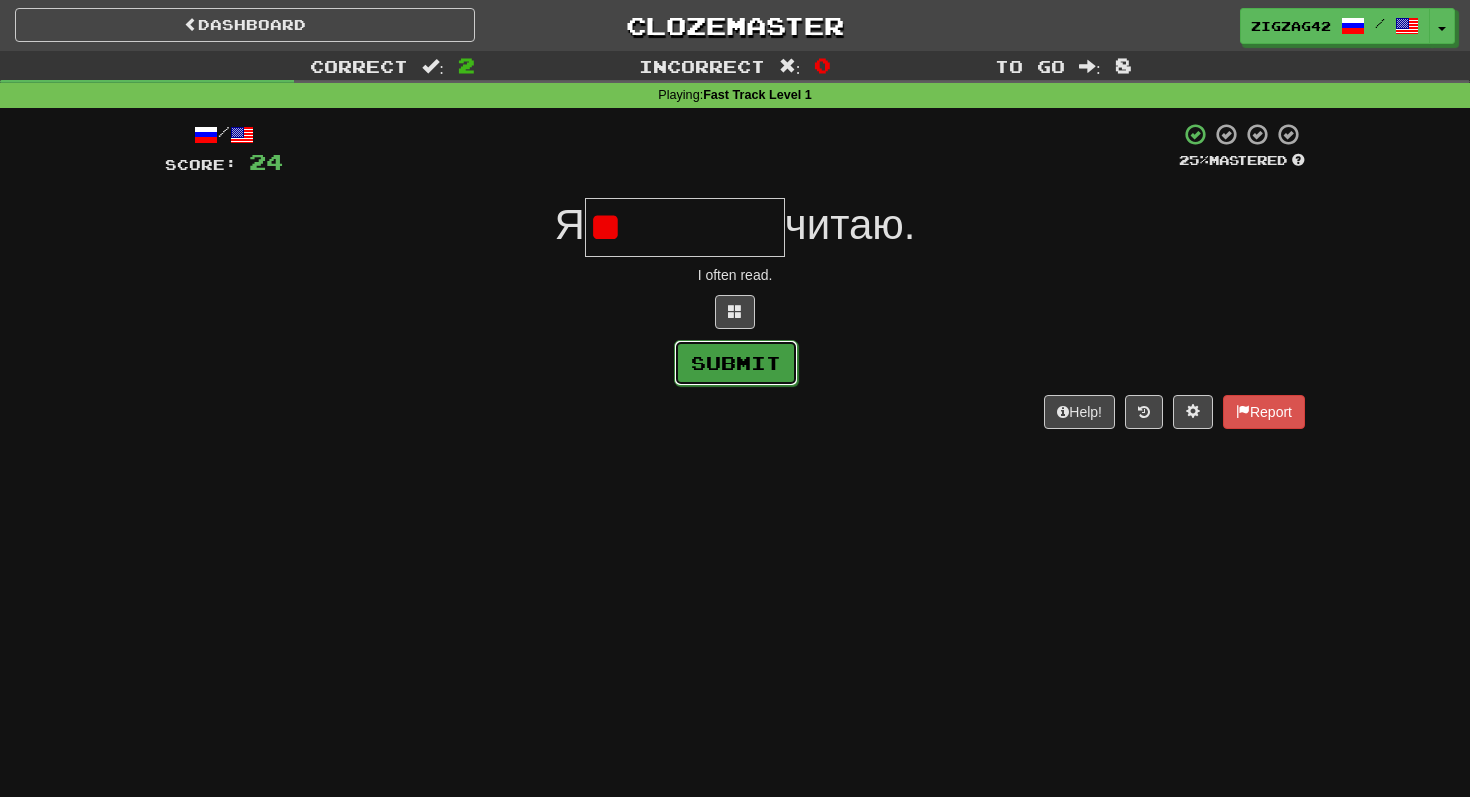 click on "Submit" at bounding box center [736, 363] 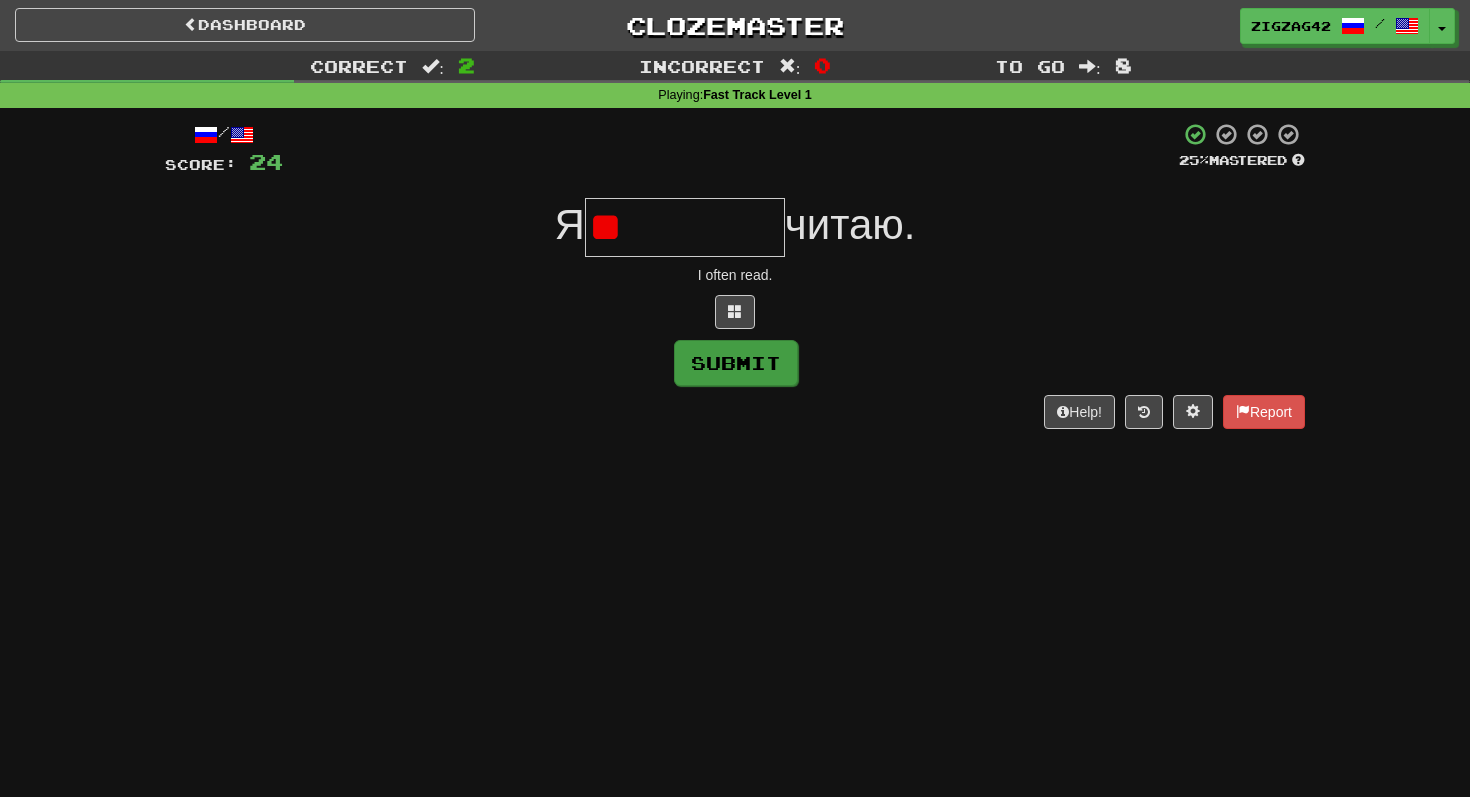 type on "*****" 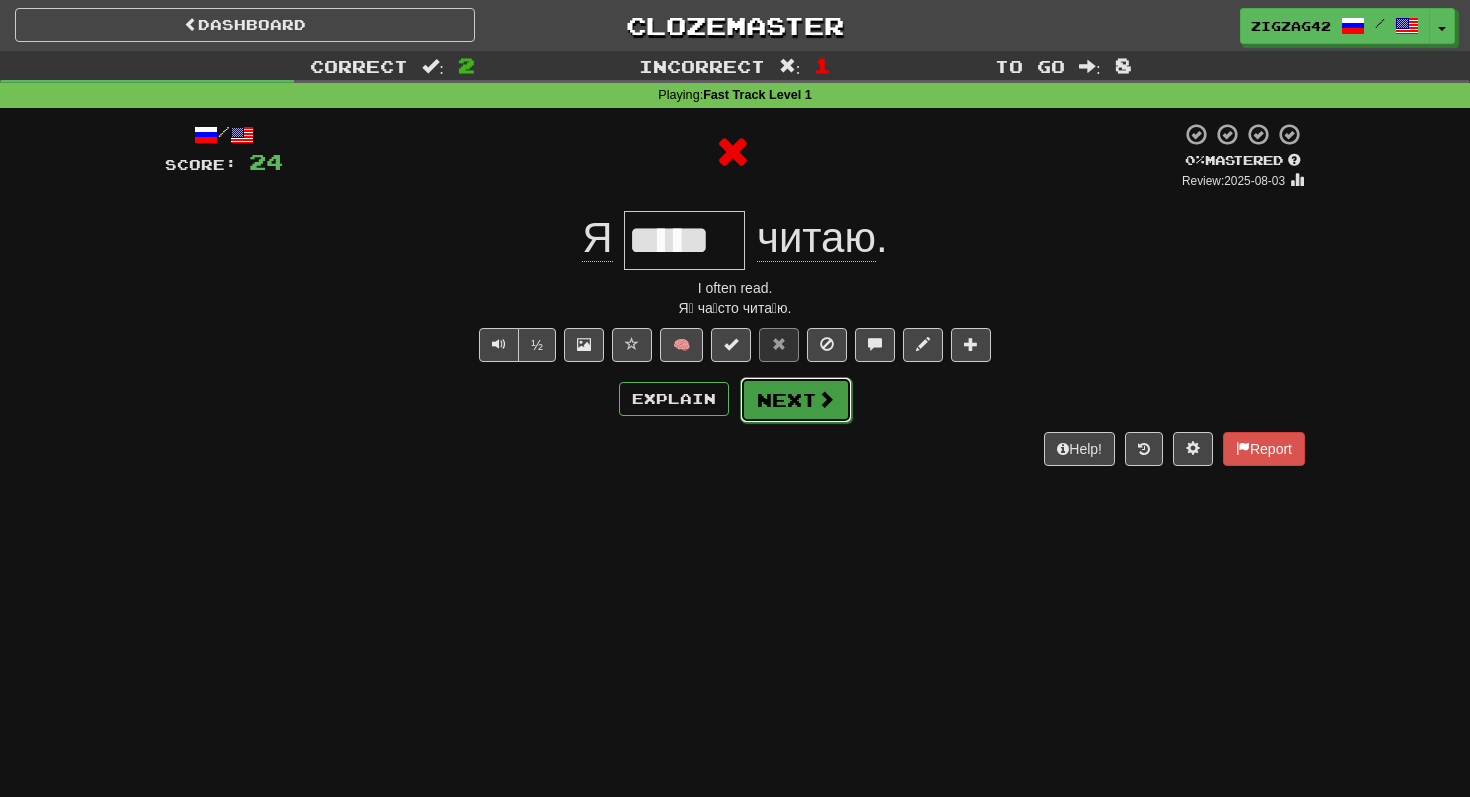 click on "Next" at bounding box center (796, 400) 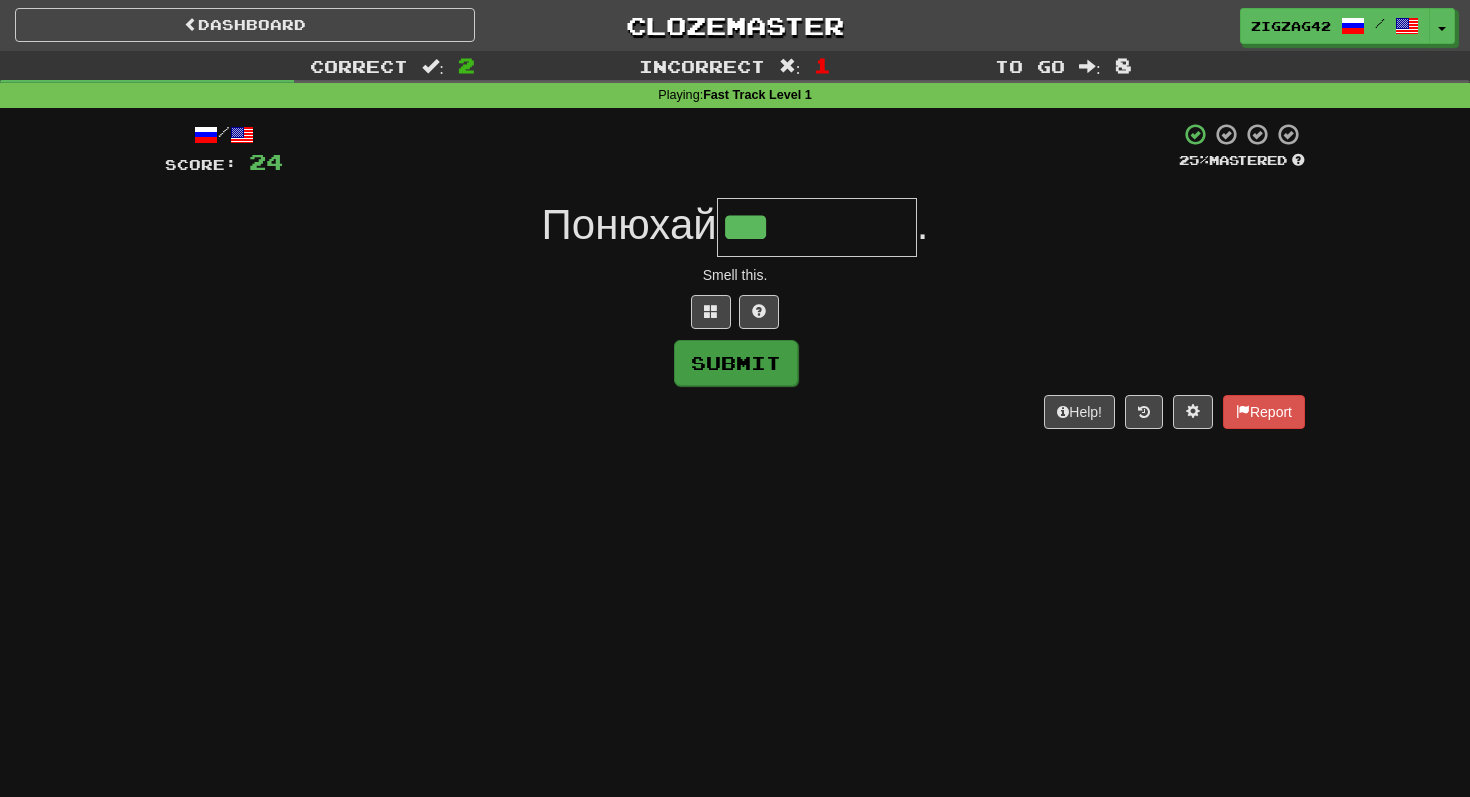 type on "***" 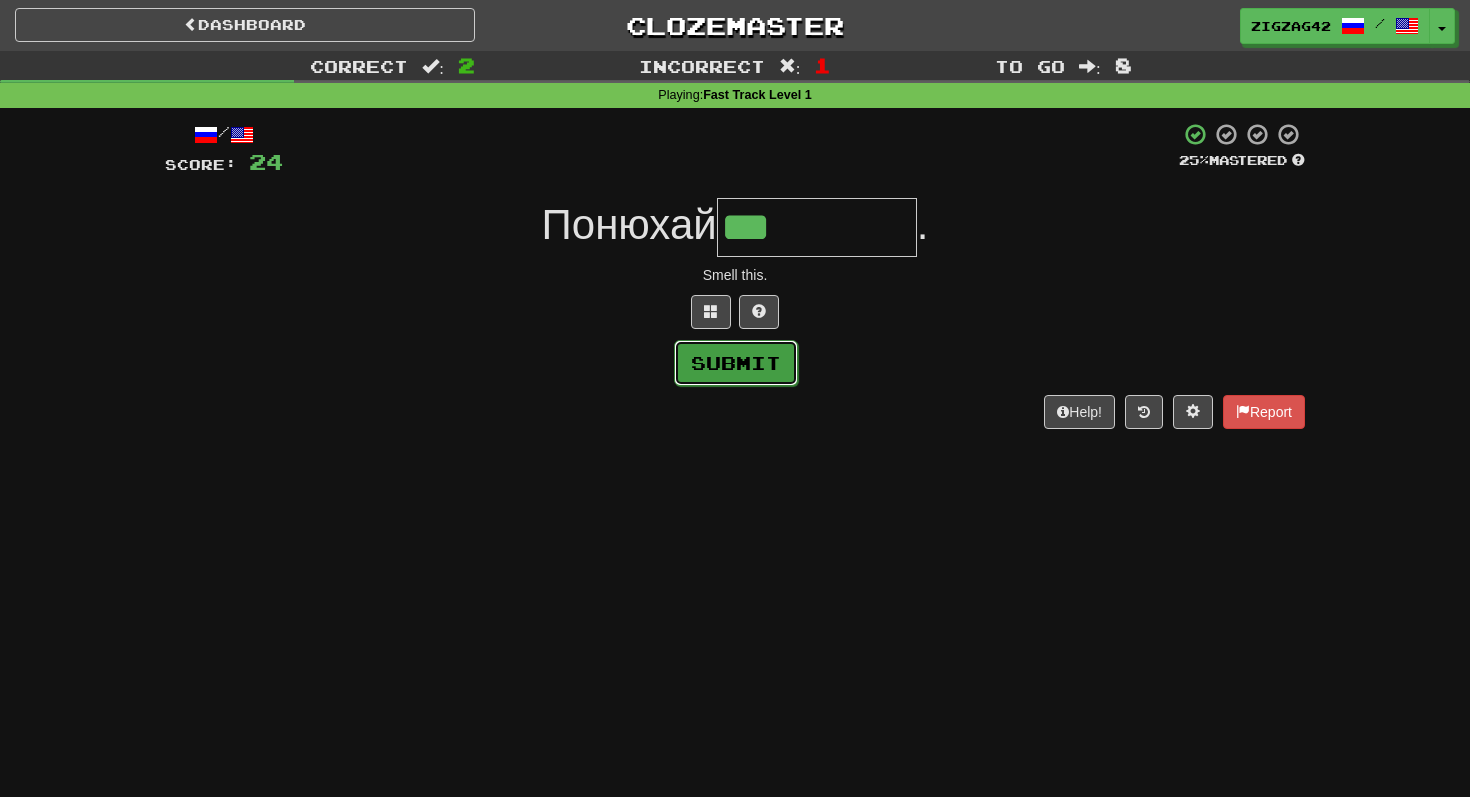 click on "Submit" at bounding box center (736, 363) 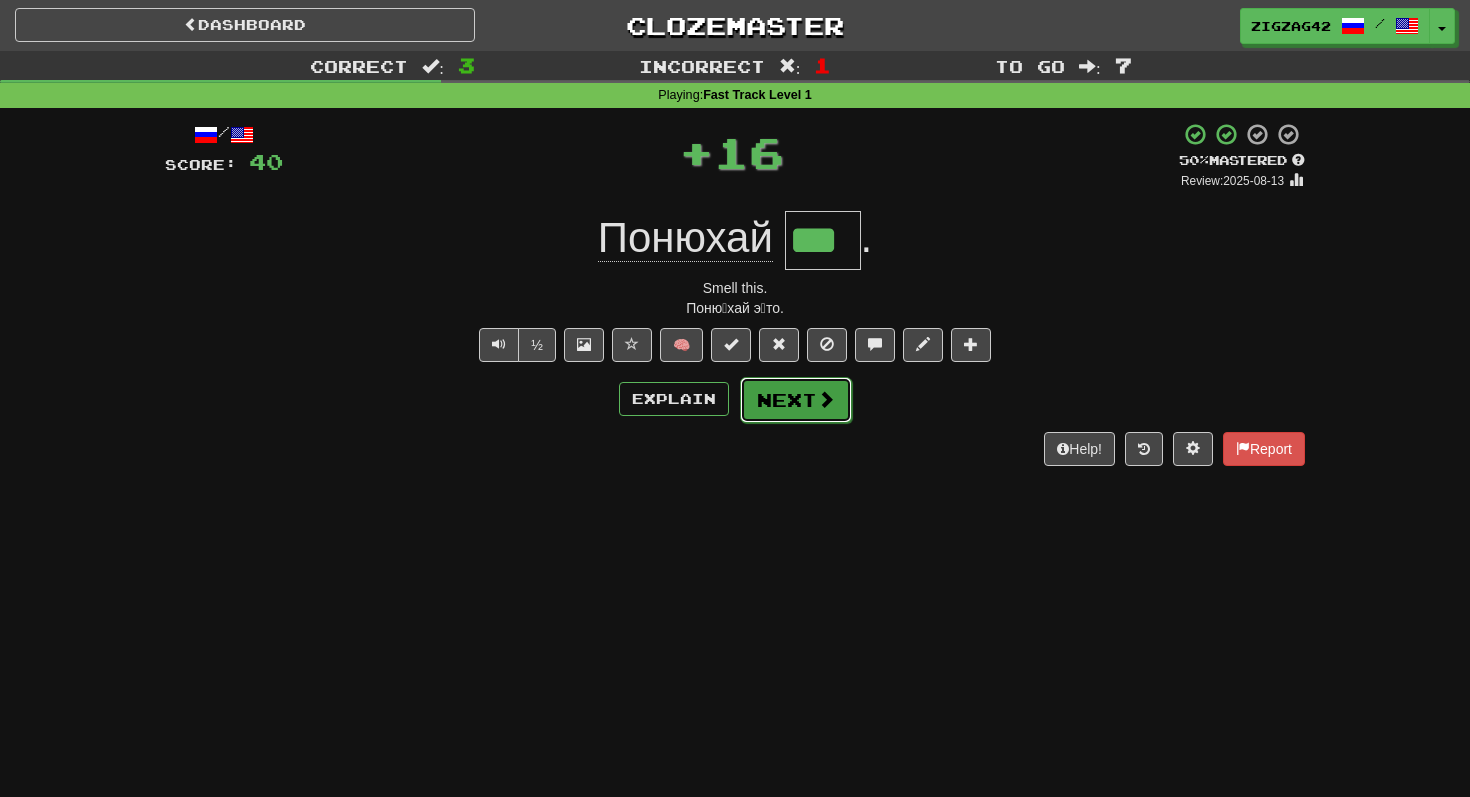 click on "Next" at bounding box center [796, 400] 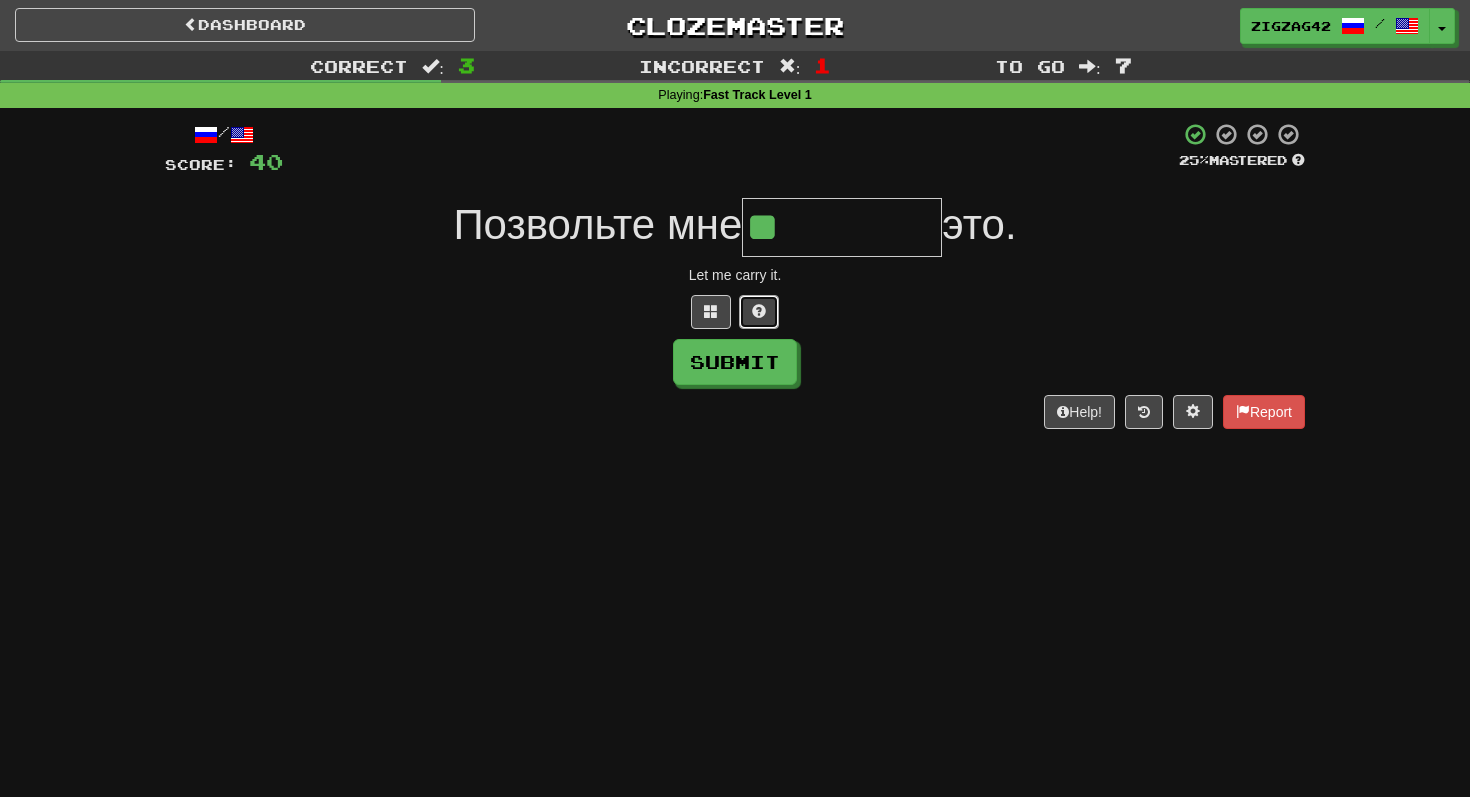 click at bounding box center [759, 312] 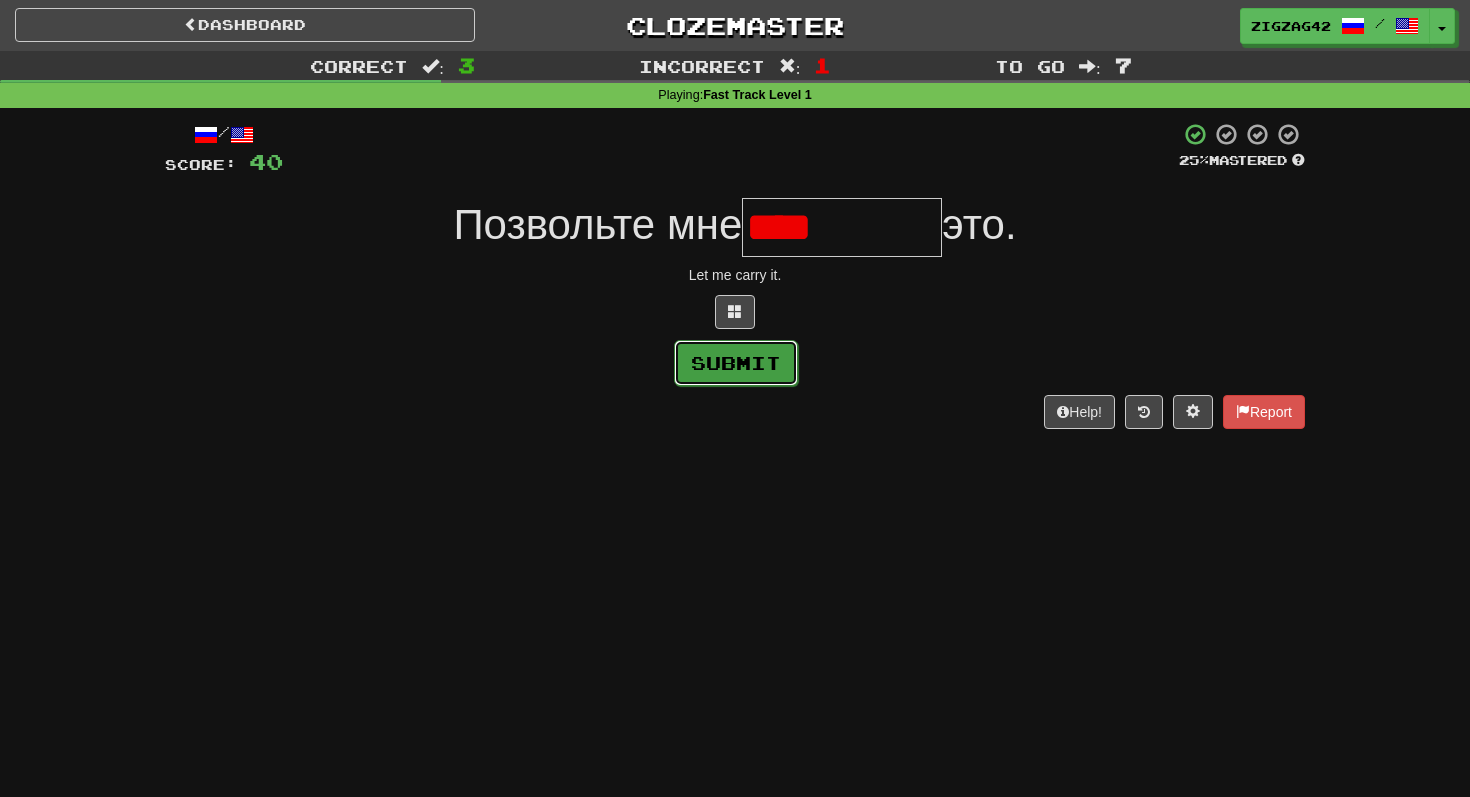 click on "Submit" at bounding box center [736, 363] 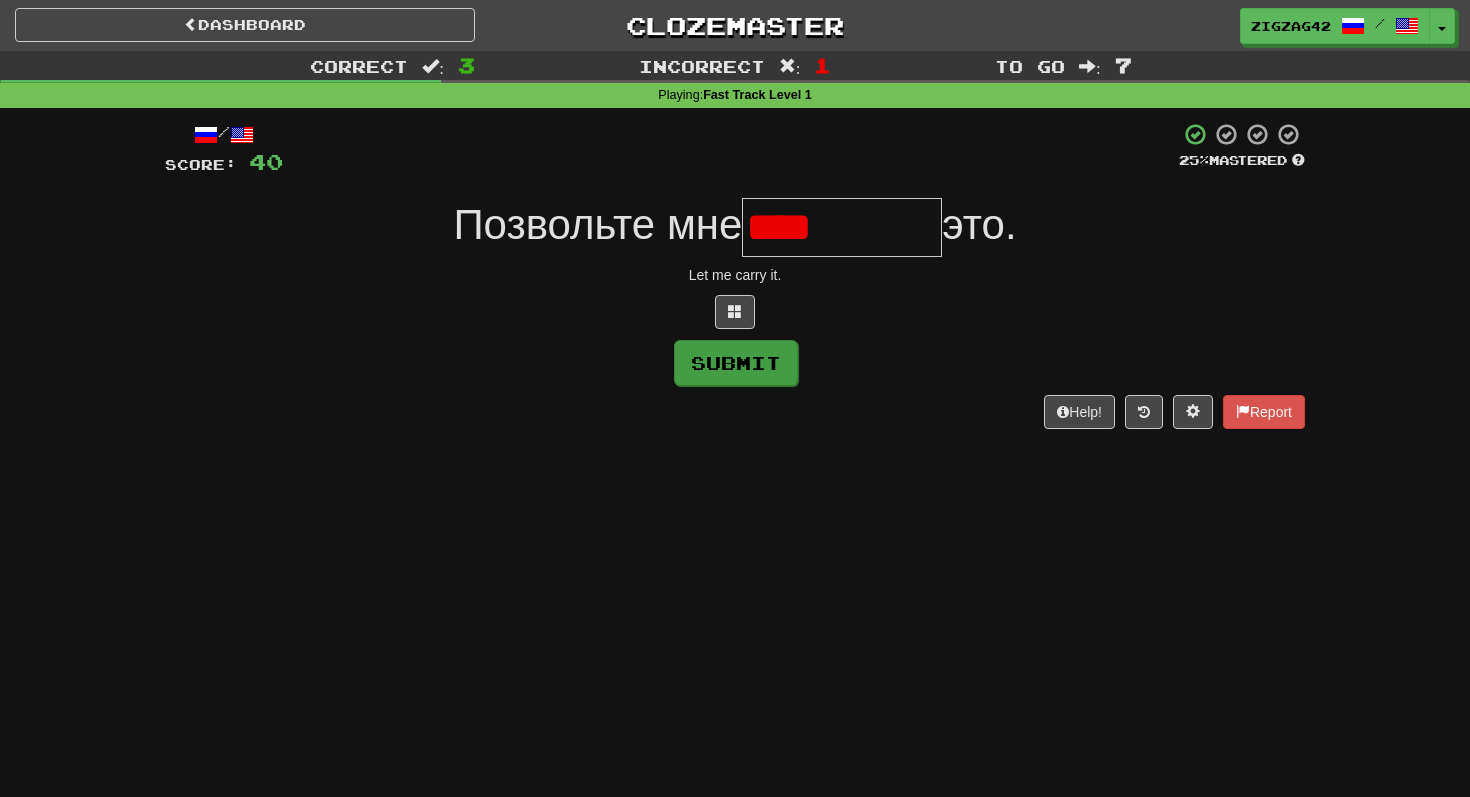 type on "*******" 